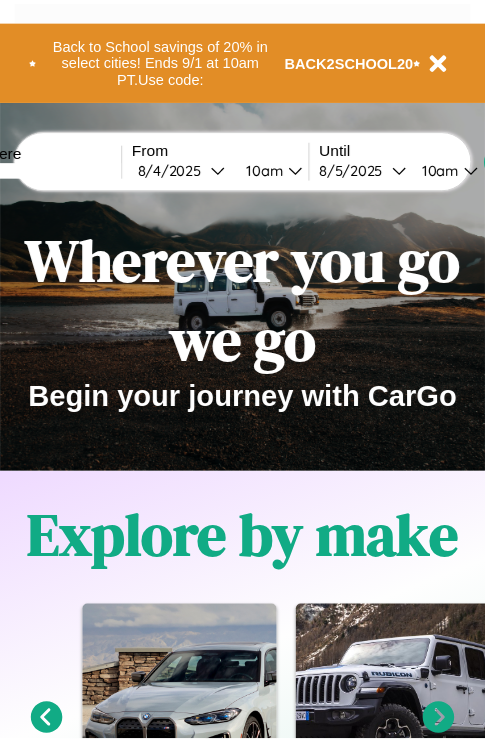scroll, scrollTop: 0, scrollLeft: 0, axis: both 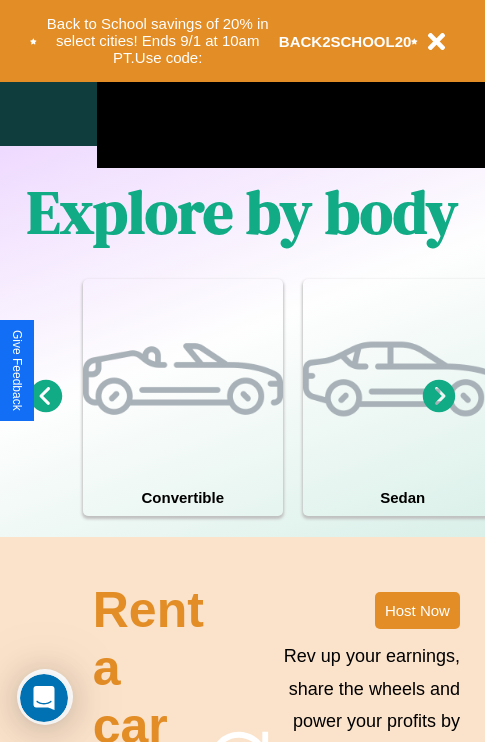 click 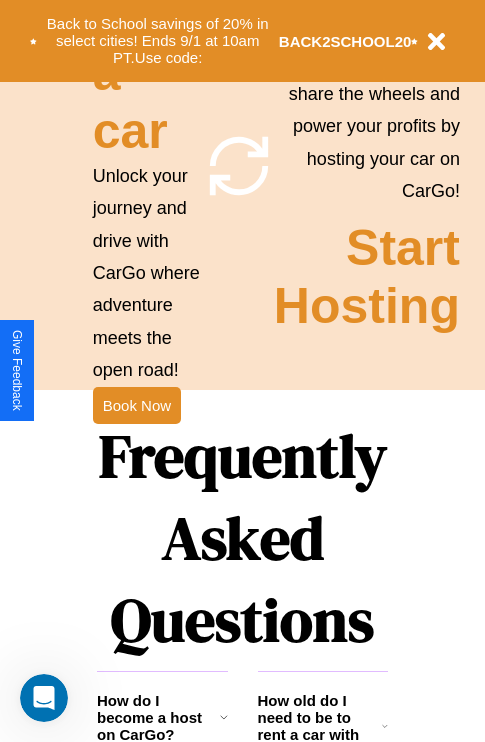 scroll, scrollTop: 1947, scrollLeft: 0, axis: vertical 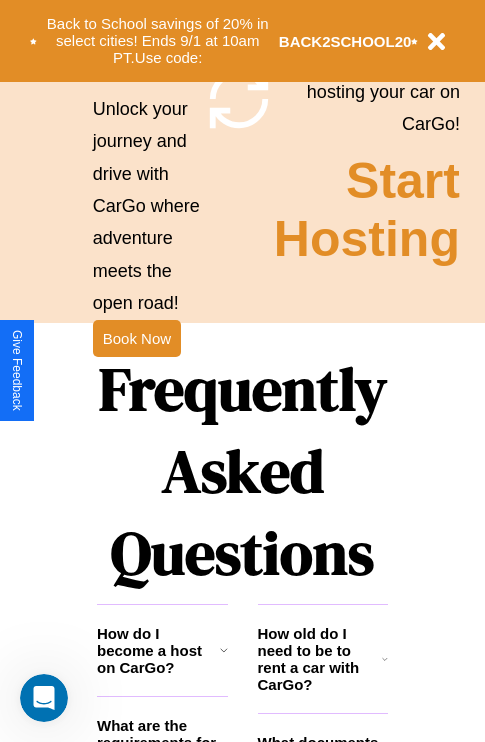 click on "Frequently Asked Questions" at bounding box center [242, 471] 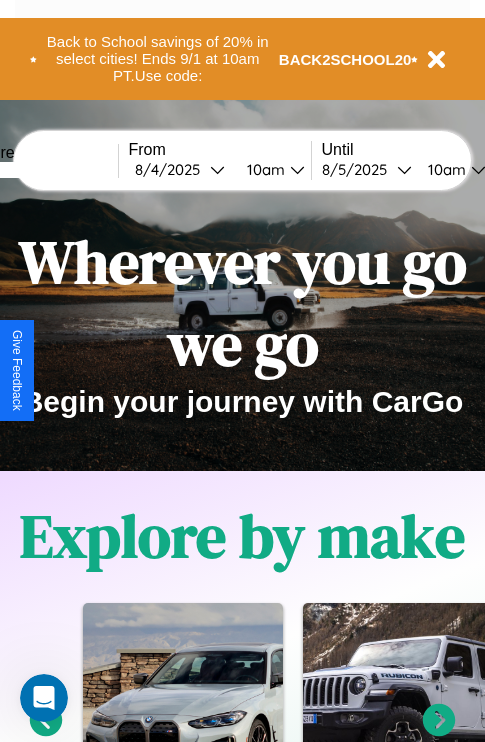 scroll, scrollTop: 0, scrollLeft: 0, axis: both 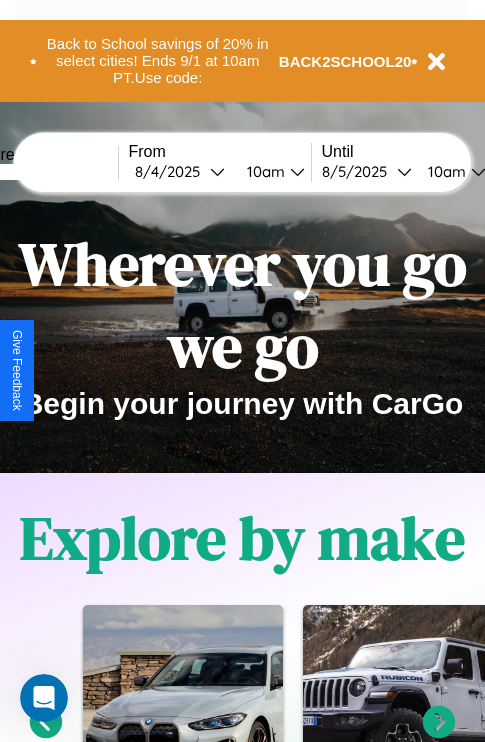 click at bounding box center (43, 172) 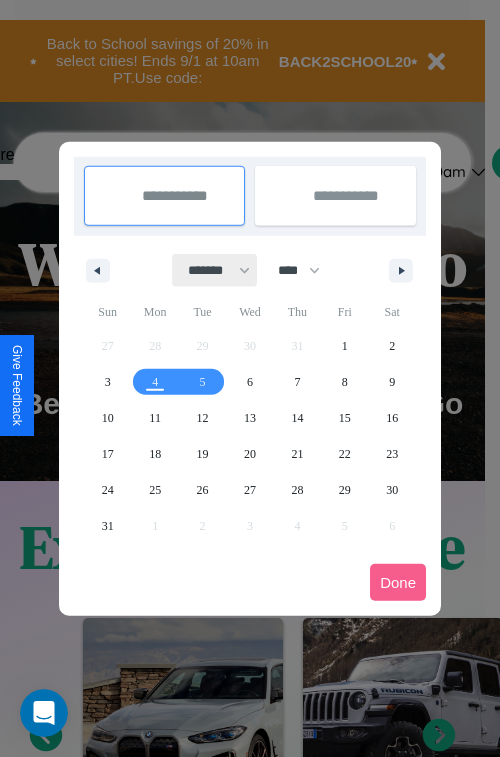 click on "******* ******** ***** ***** *** **** **** ****** ********* ******* ******** ********" at bounding box center (215, 270) 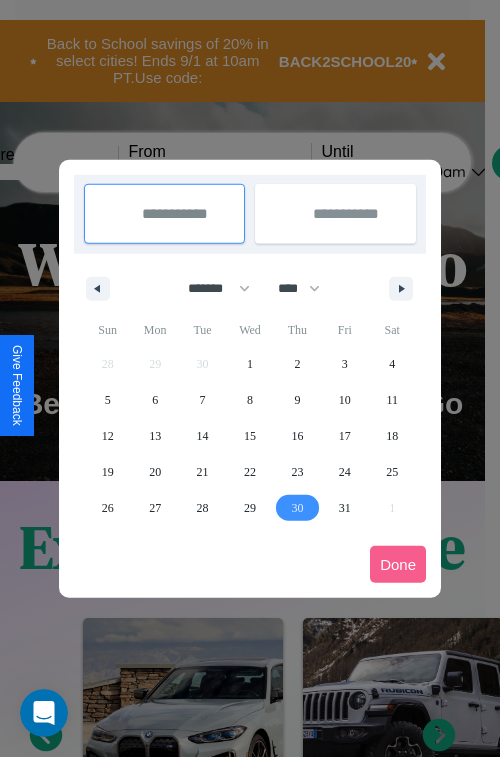 click on "30" at bounding box center (297, 508) 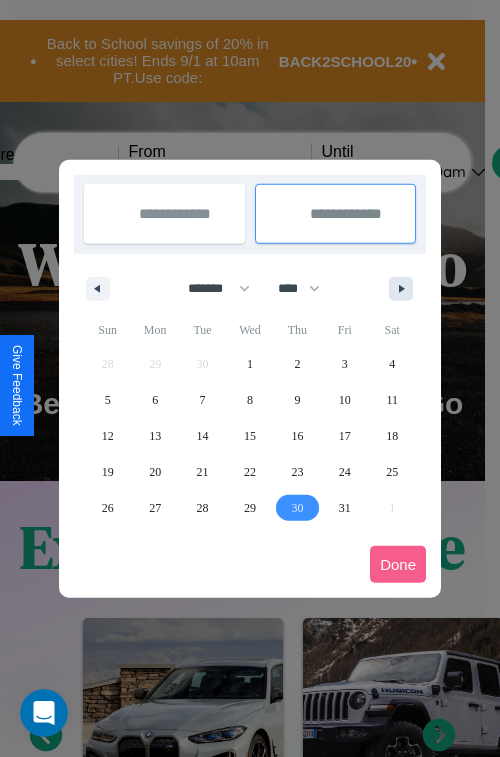 click at bounding box center (405, 289) 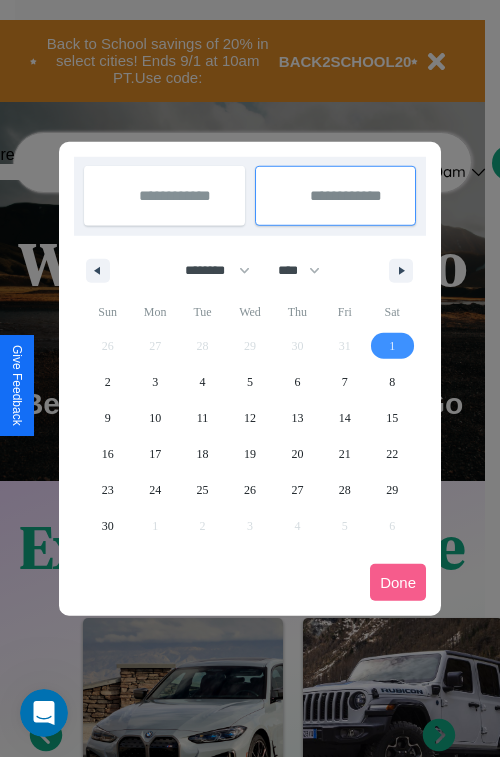 click on "1" at bounding box center (392, 346) 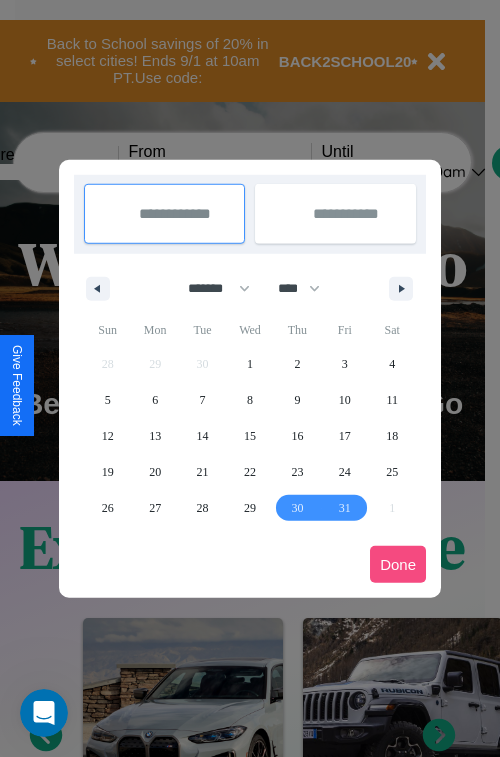 click on "Done" at bounding box center (398, 564) 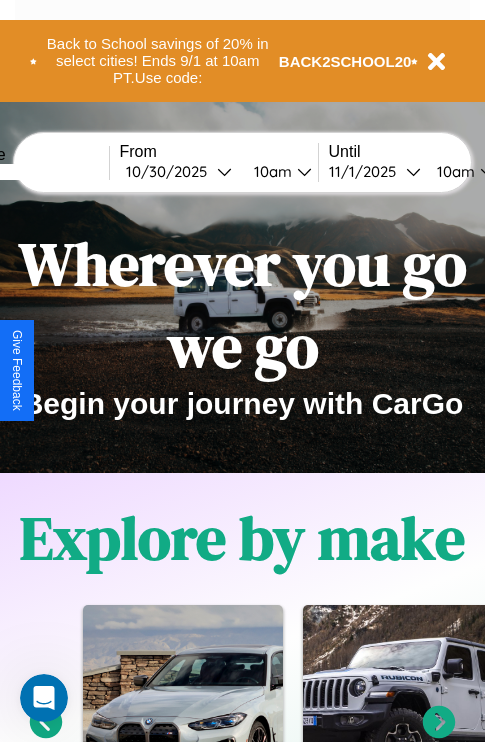 click on "10am" at bounding box center (453, 171) 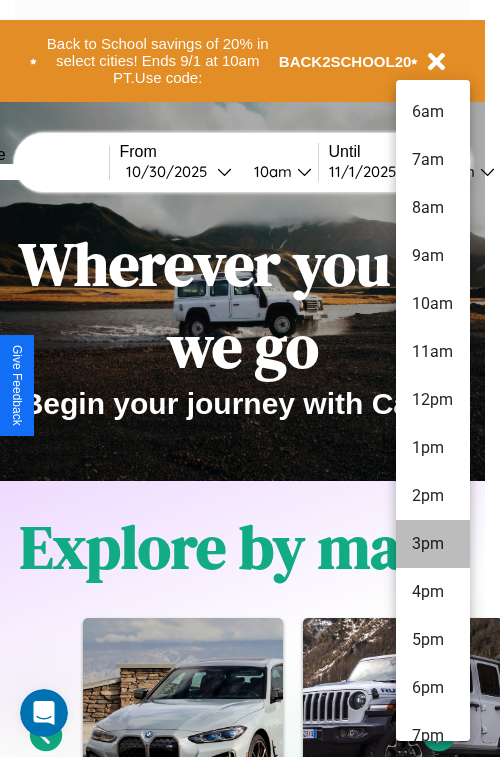 click on "3pm" at bounding box center (433, 544) 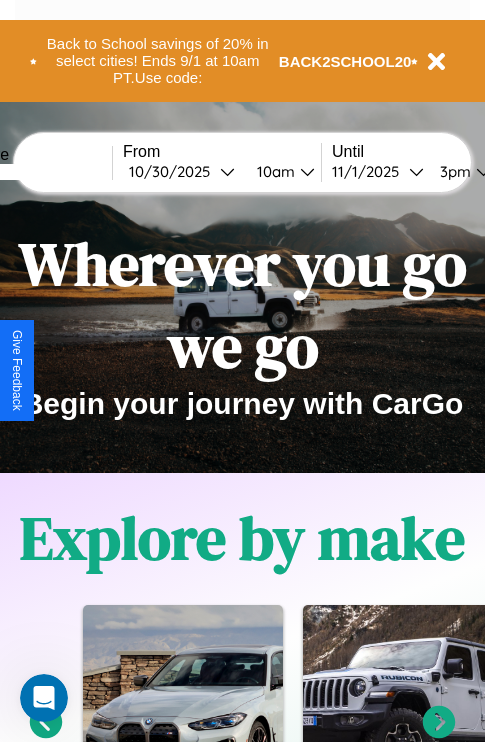 scroll, scrollTop: 0, scrollLeft: 73, axis: horizontal 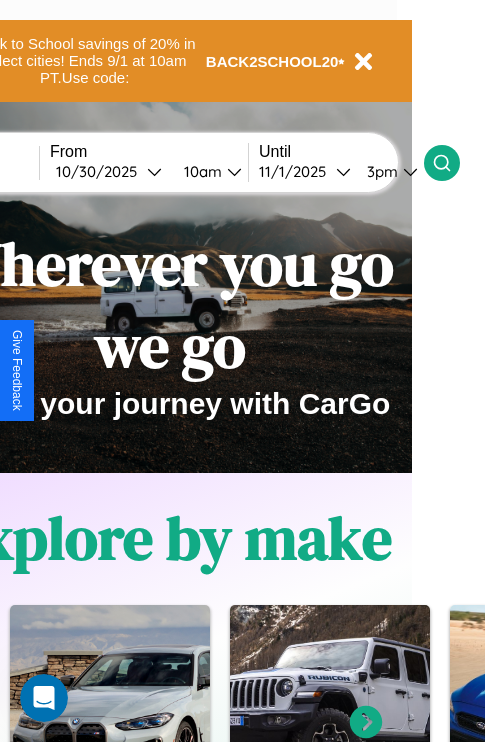 click 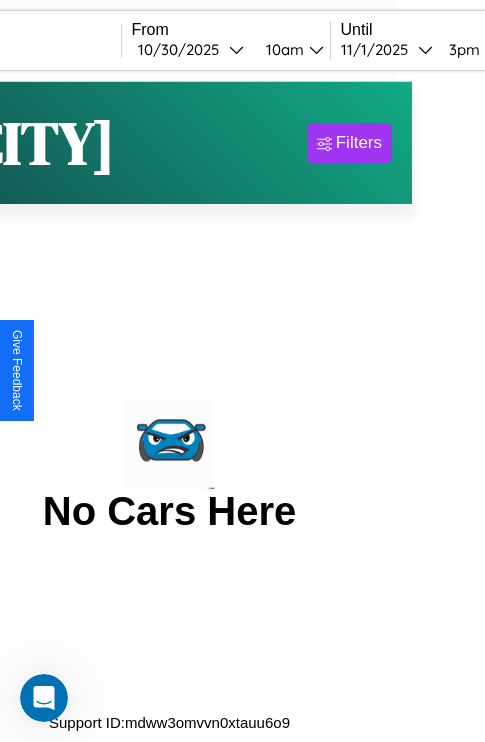 scroll, scrollTop: 0, scrollLeft: 0, axis: both 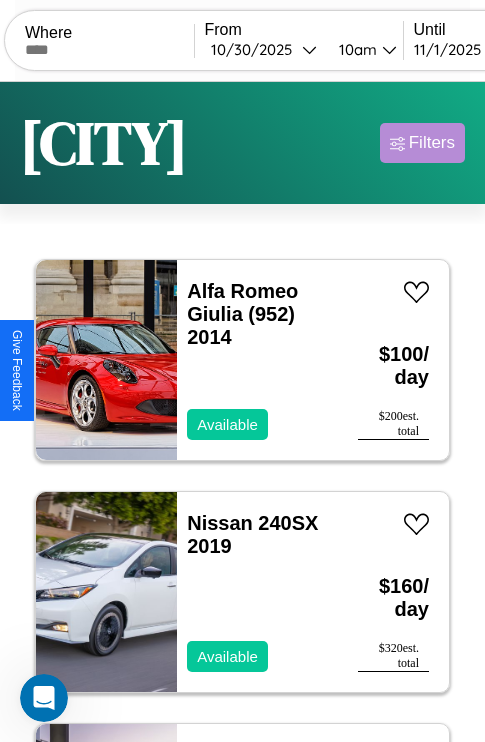 click on "Filters" at bounding box center (432, 143) 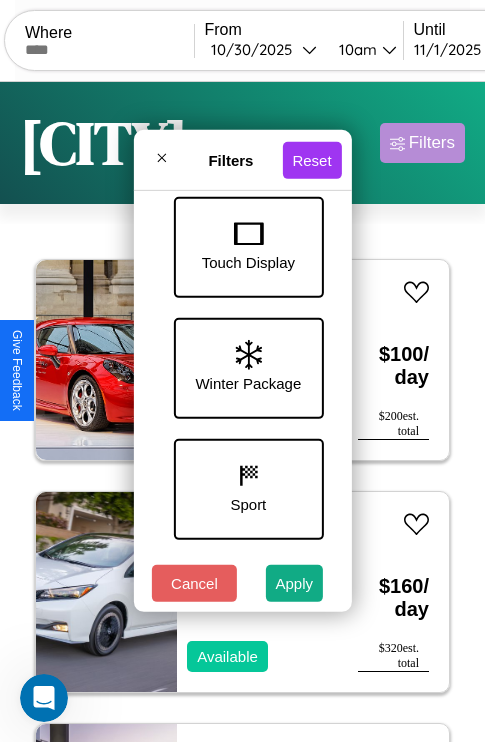 scroll, scrollTop: 651, scrollLeft: 0, axis: vertical 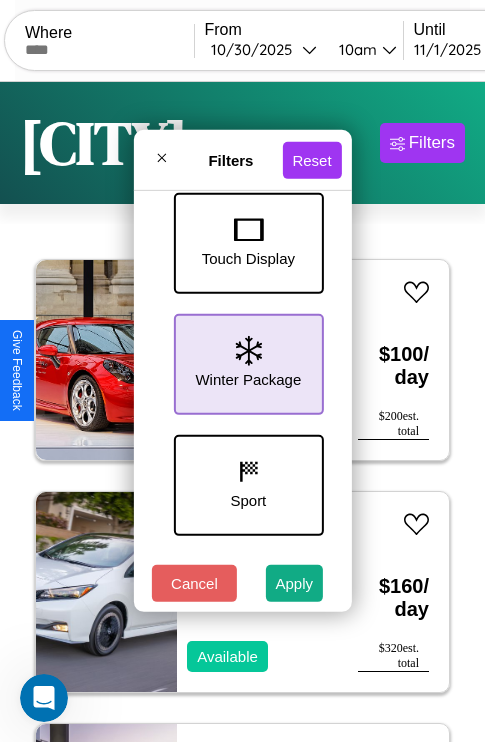 click 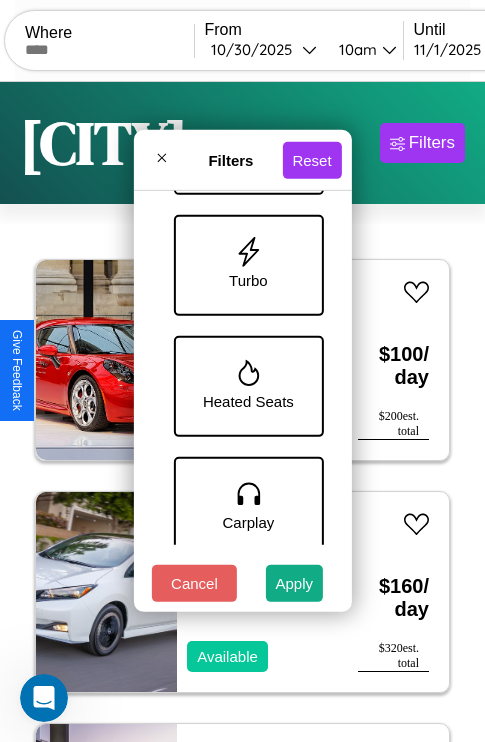 scroll, scrollTop: 1374, scrollLeft: 0, axis: vertical 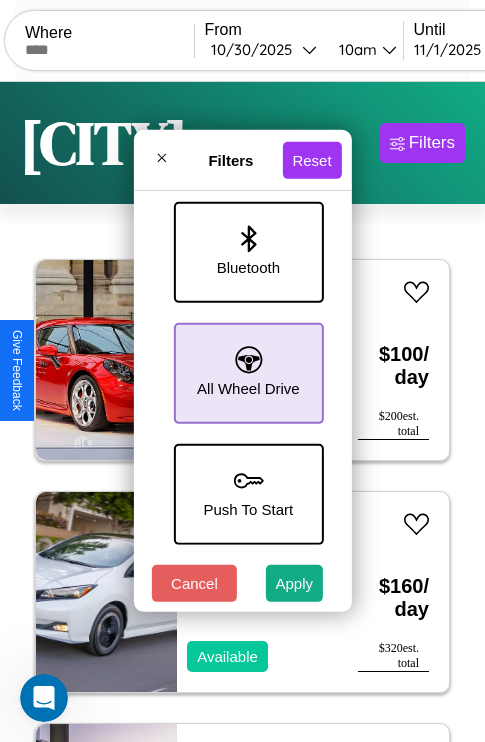click 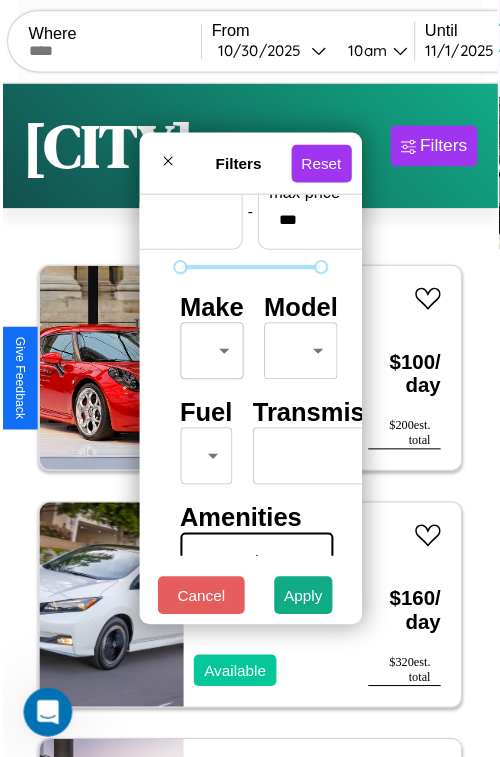 scroll, scrollTop: 59, scrollLeft: 0, axis: vertical 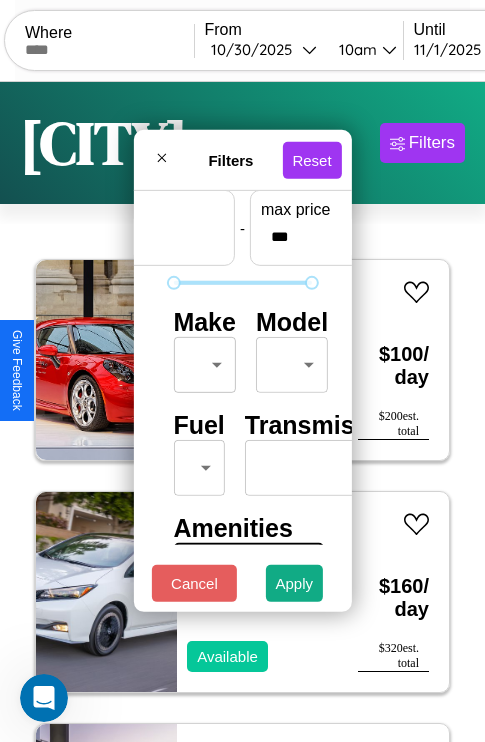 click on "CarGo Where From [MONTH] / [DAY] / [YEAR] [TIME] Until [MONTH] / [DAY] / [YEAR] [TIME] Become a Host Login Sign Up [CITY] Filters 35  cars in this area These cars can be picked up in this city. Alfa Romeo   Giulia (952)   2014 Available $ 100  / day $ 200  est. total Nissan   240SX   2019 Available $ 160  / day $ 320  est. total GMC   Transit Coach   2021 Available $ 150  / day $ 300  est. total Honda   CBR650R   2018 Available $ 60  / day $ 120  est. total Jeep   Grand Cherokee L   2018 Available $ 120  / day $ 240  est. total Volvo   BRLH   2024 Available $ 60  / day $ 120  est. total Hummer   H3T   2023 Available $ 40  / day $ 80  est. total Chrysler   Grand Voyager   2014 Available $ 130  / day $ 260  est. total Tesla   Cybertruck   2019 Available $ 200  / day $ 400  est. total Dodge   Magnum   2019 Available $ 100  / day $ 200  est. total BMW   R 1150 RS   2022 Available $ 150  / day $ 300  est. total Lincoln   MKX   2021 Unavailable $ 160  / day $ 320  est. total Buick   Cascada   2017 Available $ 190  / day $ 380  est. total" at bounding box center (242, 412) 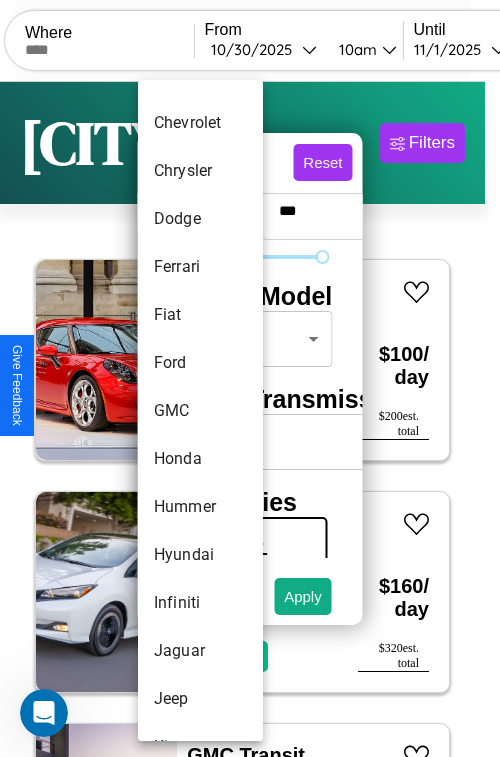 scroll, scrollTop: 422, scrollLeft: 0, axis: vertical 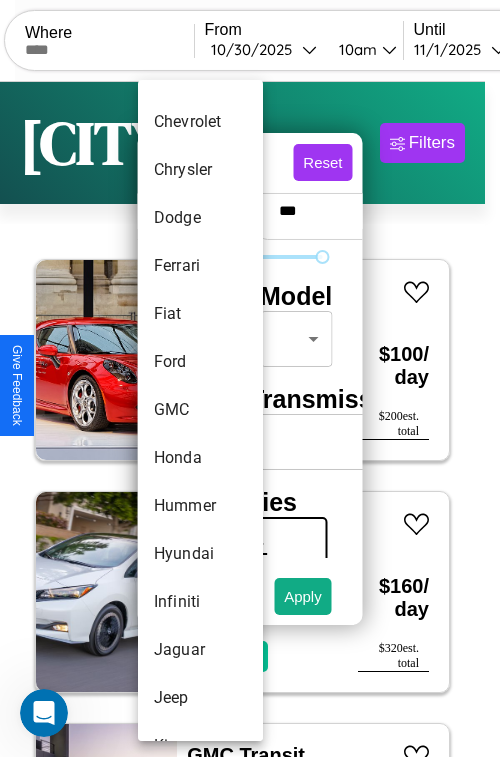 click on "GMC" at bounding box center (200, 410) 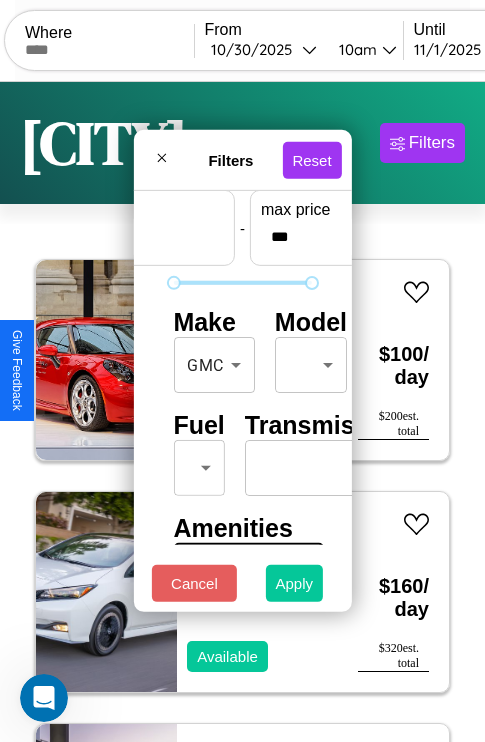 click on "Apply" at bounding box center (295, 583) 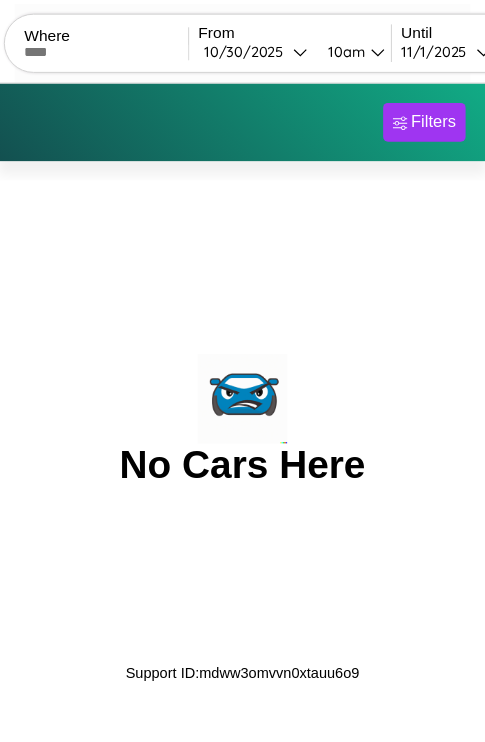 scroll, scrollTop: 0, scrollLeft: 0, axis: both 